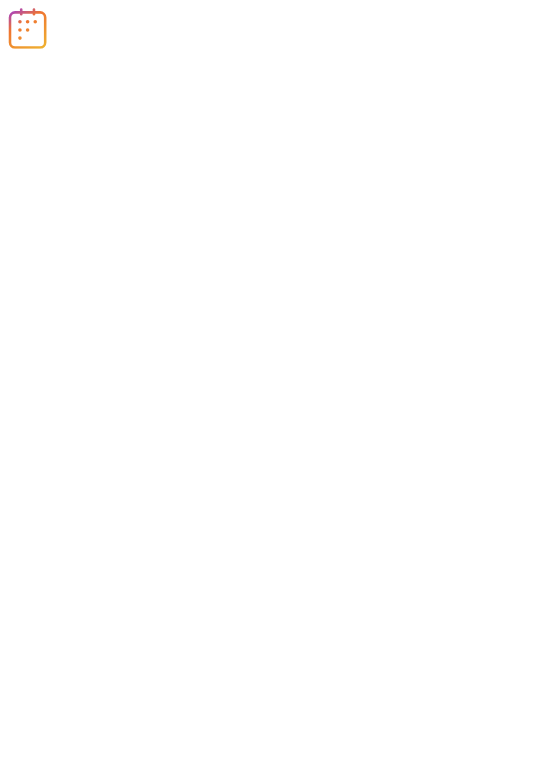 scroll, scrollTop: 0, scrollLeft: 0, axis: both 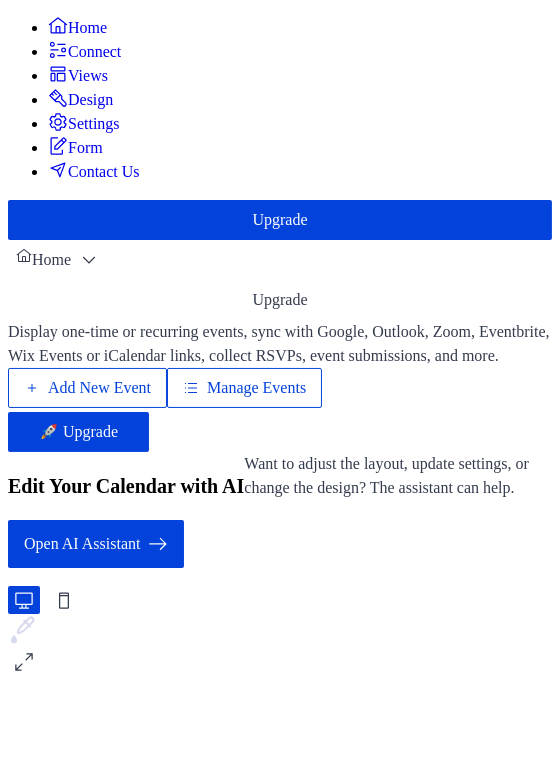 click on "Add New Event" at bounding box center [99, 388] 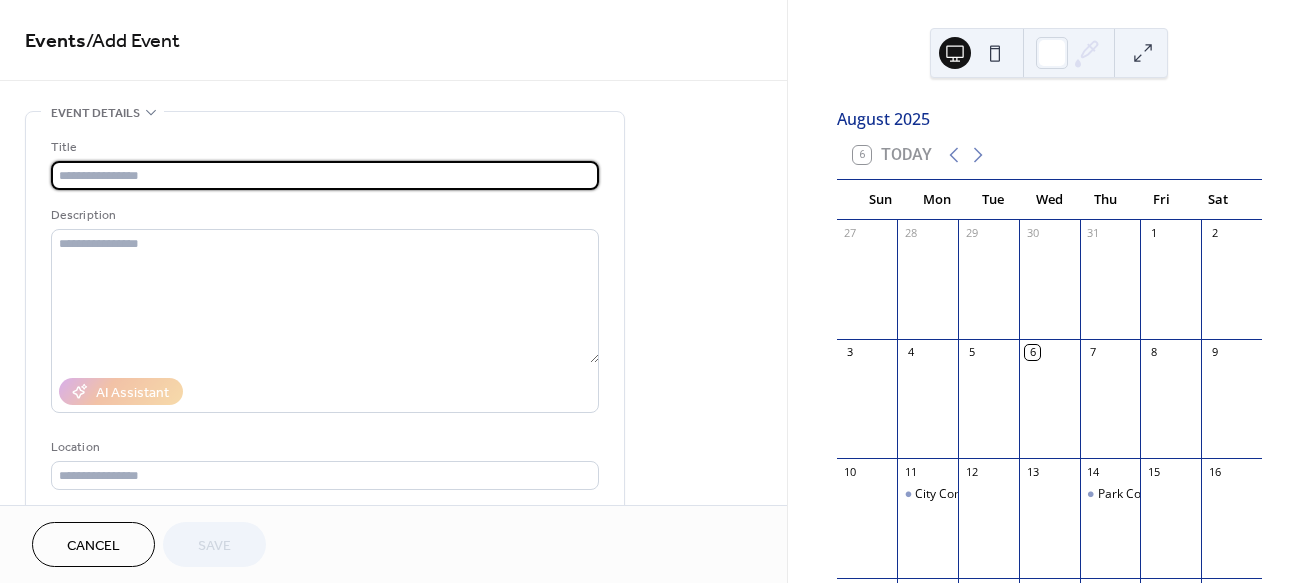 scroll, scrollTop: 0, scrollLeft: 0, axis: both 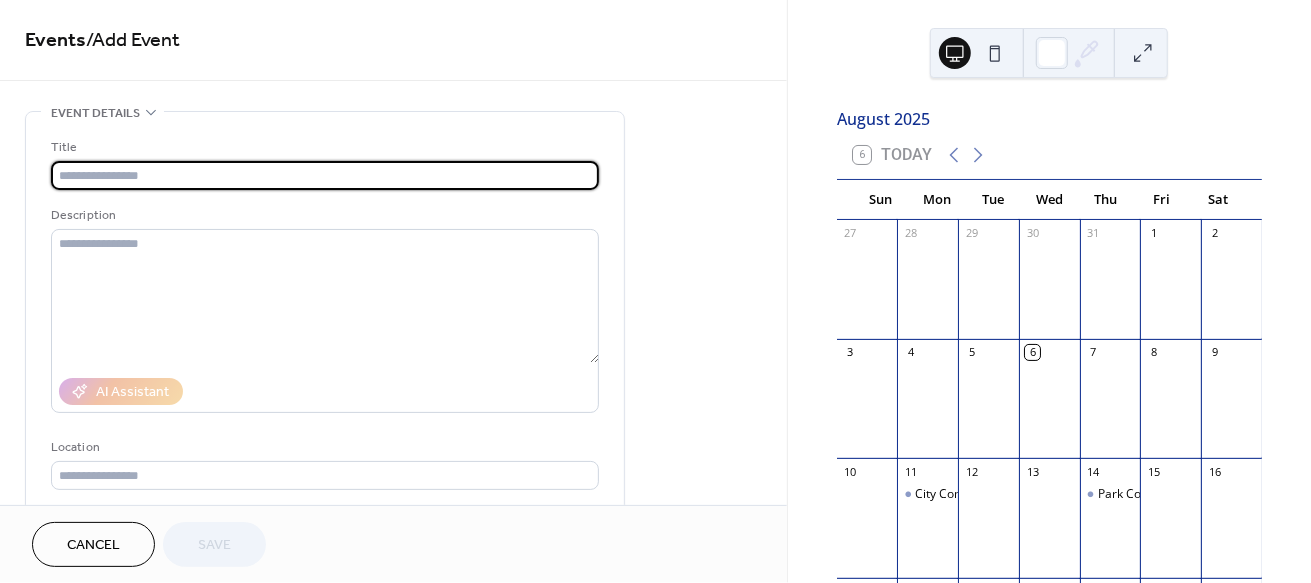 click at bounding box center (325, 175) 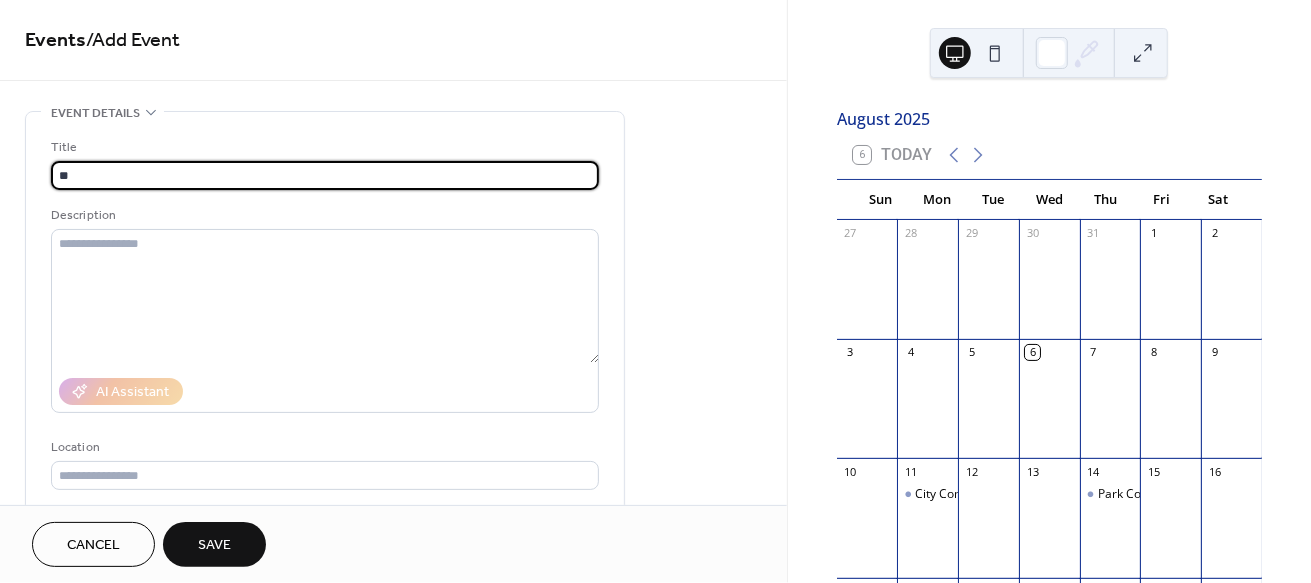 type on "*" 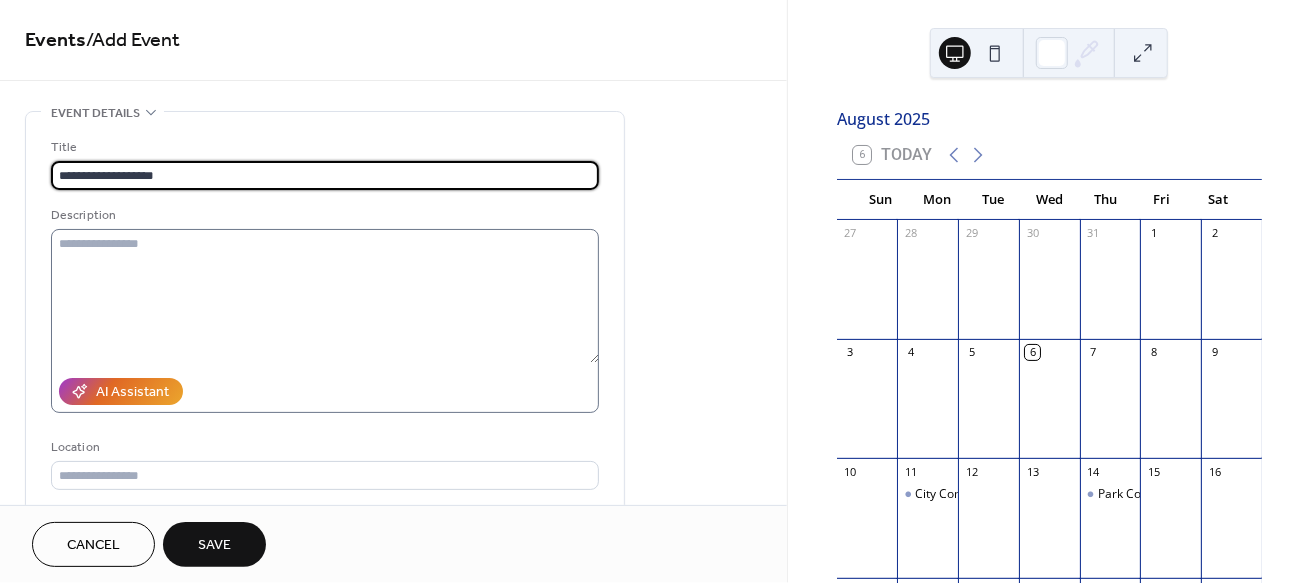 type on "**********" 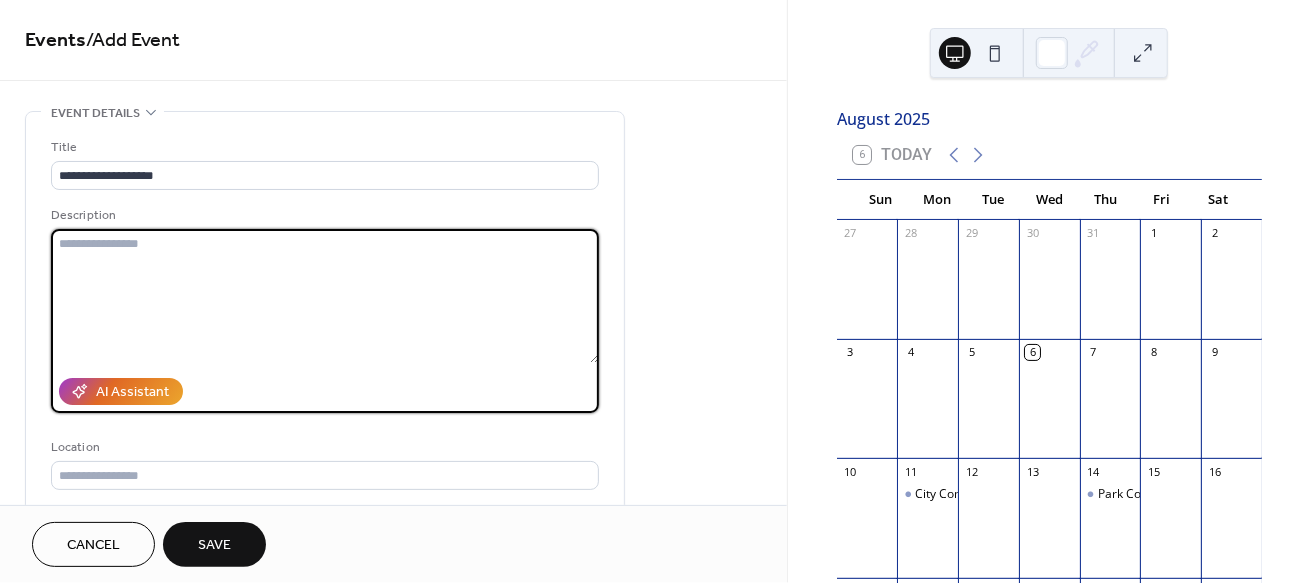 click at bounding box center [325, 296] 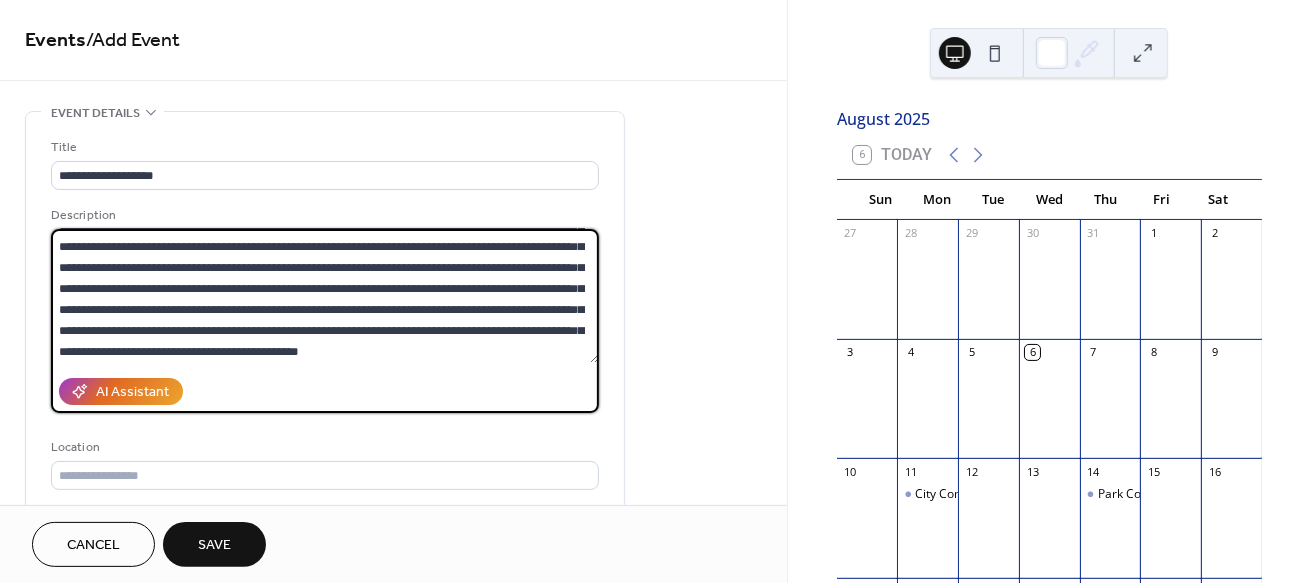 scroll, scrollTop: 0, scrollLeft: 0, axis: both 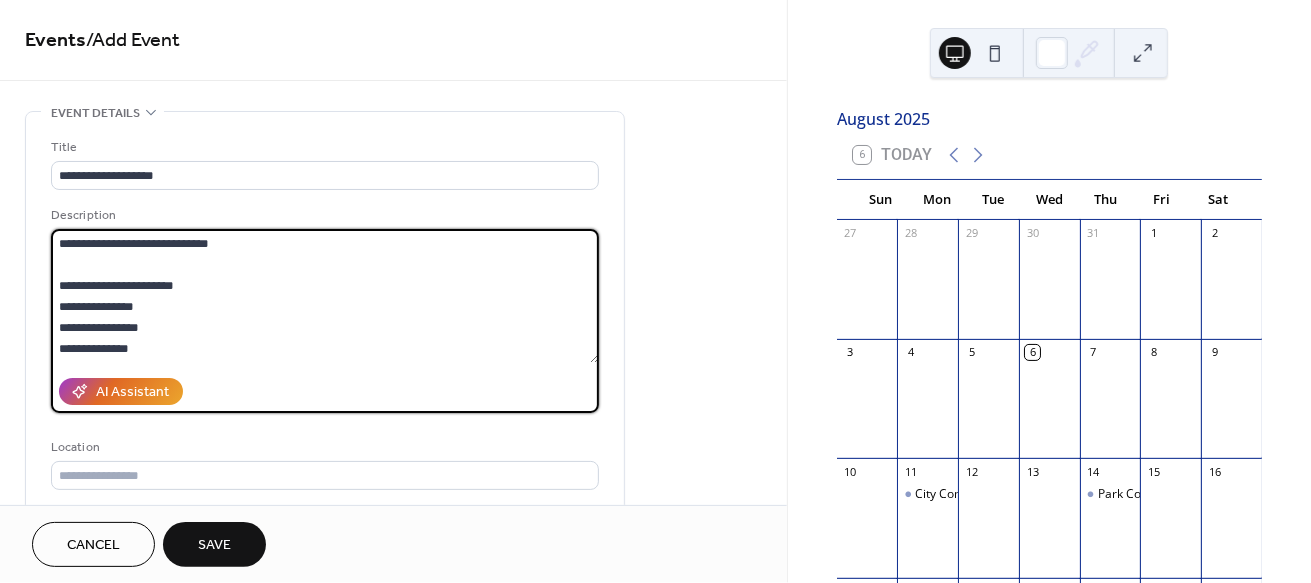 drag, startPoint x: 69, startPoint y: 289, endPoint x: 139, endPoint y: 353, distance: 94.847244 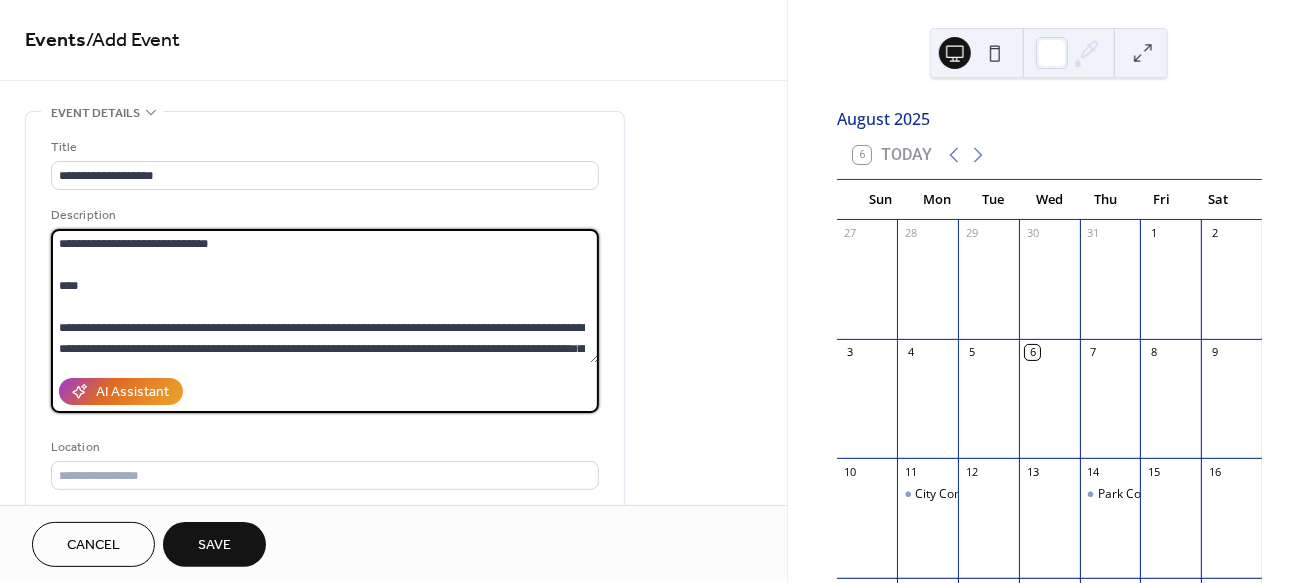 click at bounding box center (325, 296) 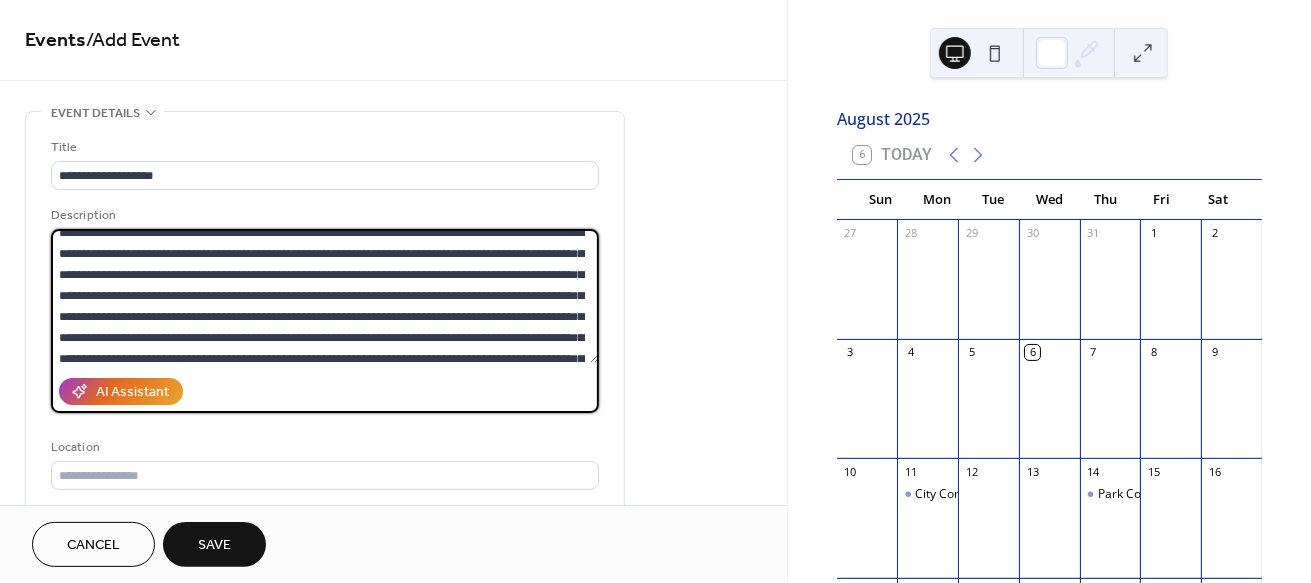 scroll, scrollTop: 0, scrollLeft: 0, axis: both 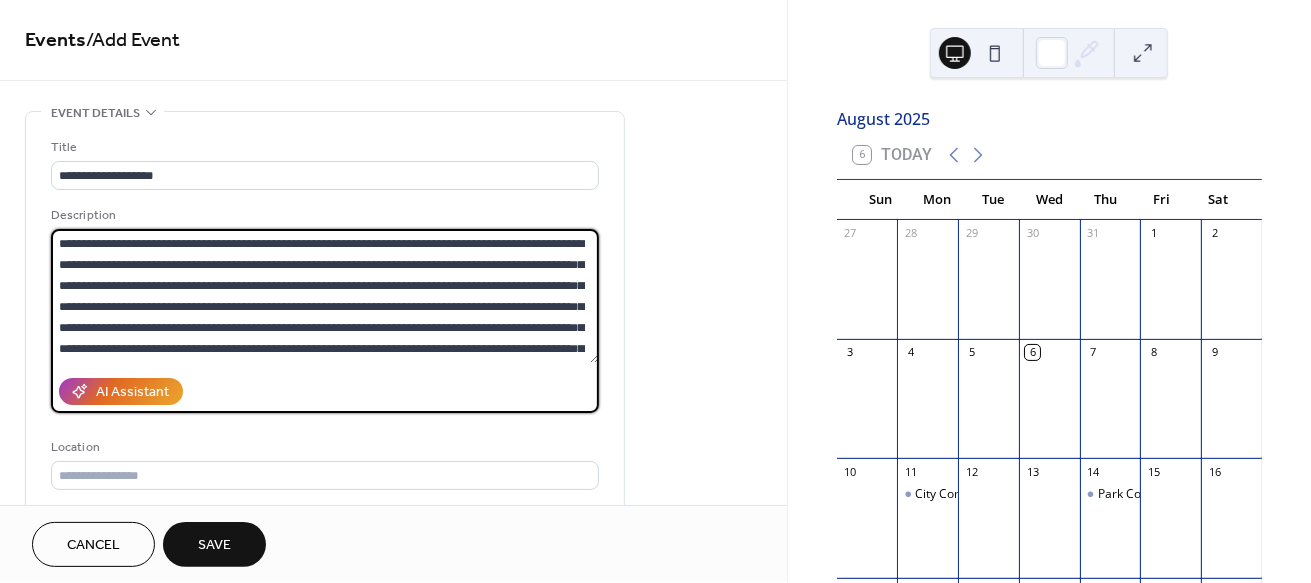 drag, startPoint x: 85, startPoint y: 267, endPoint x: 125, endPoint y: 269, distance: 40.04997 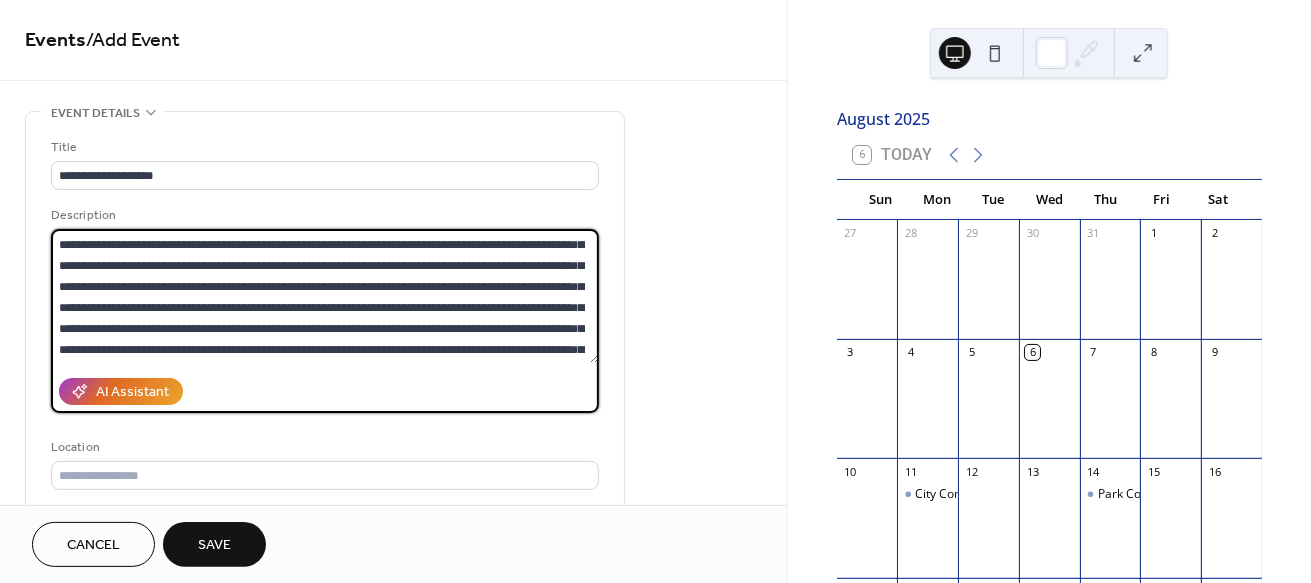 scroll, scrollTop: 126, scrollLeft: 0, axis: vertical 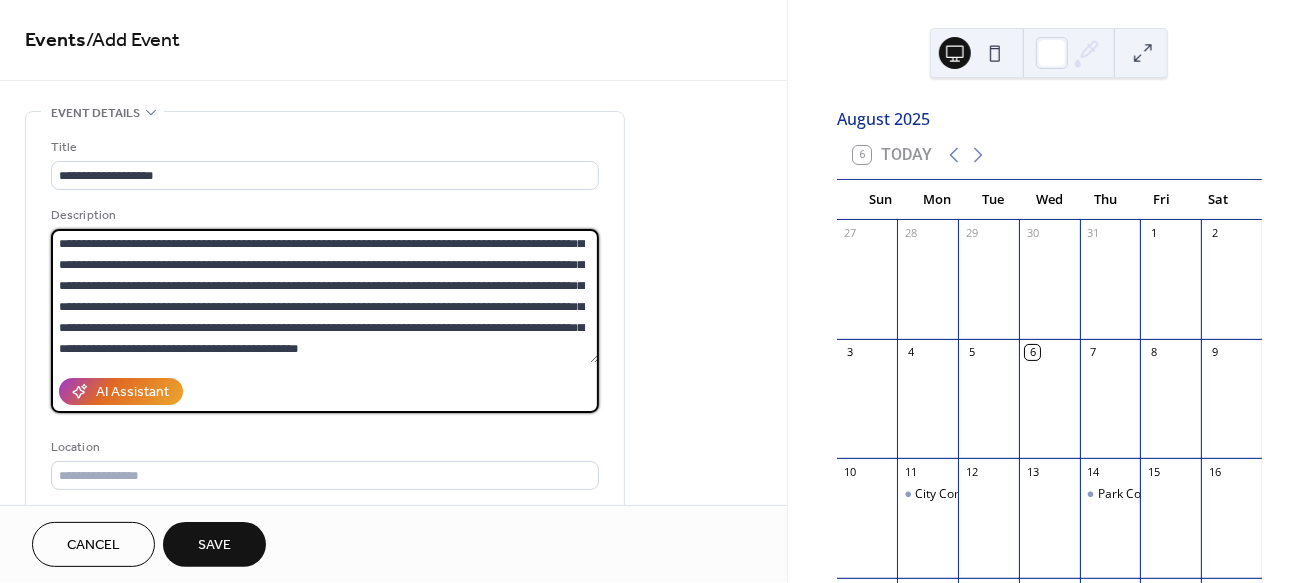 type on "**********" 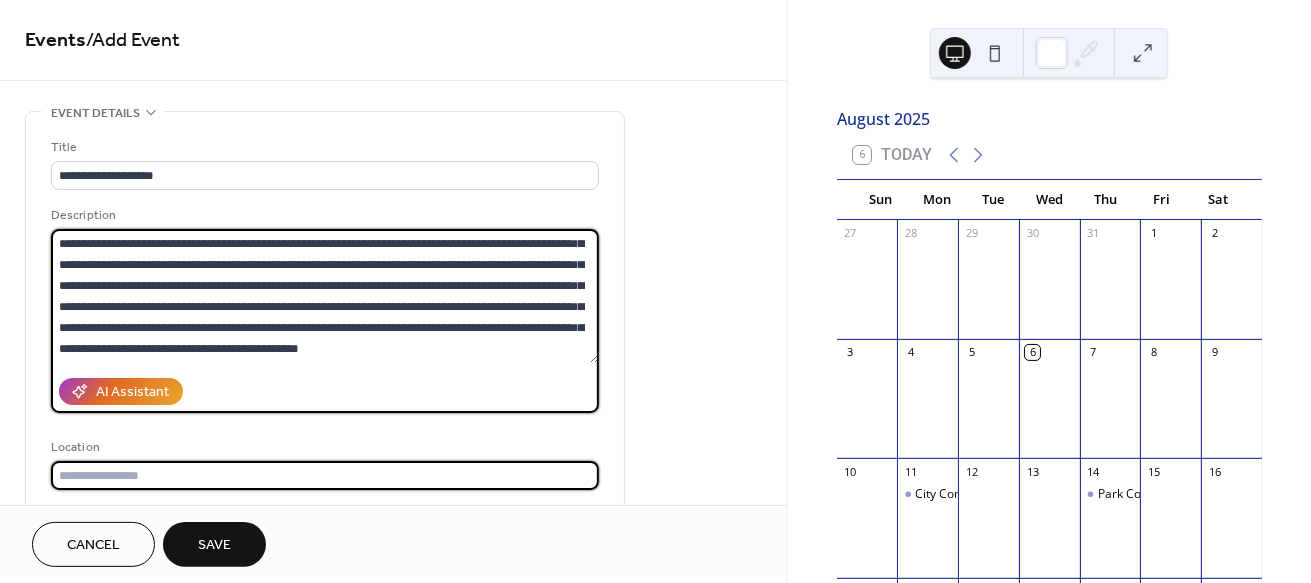click at bounding box center [325, 475] 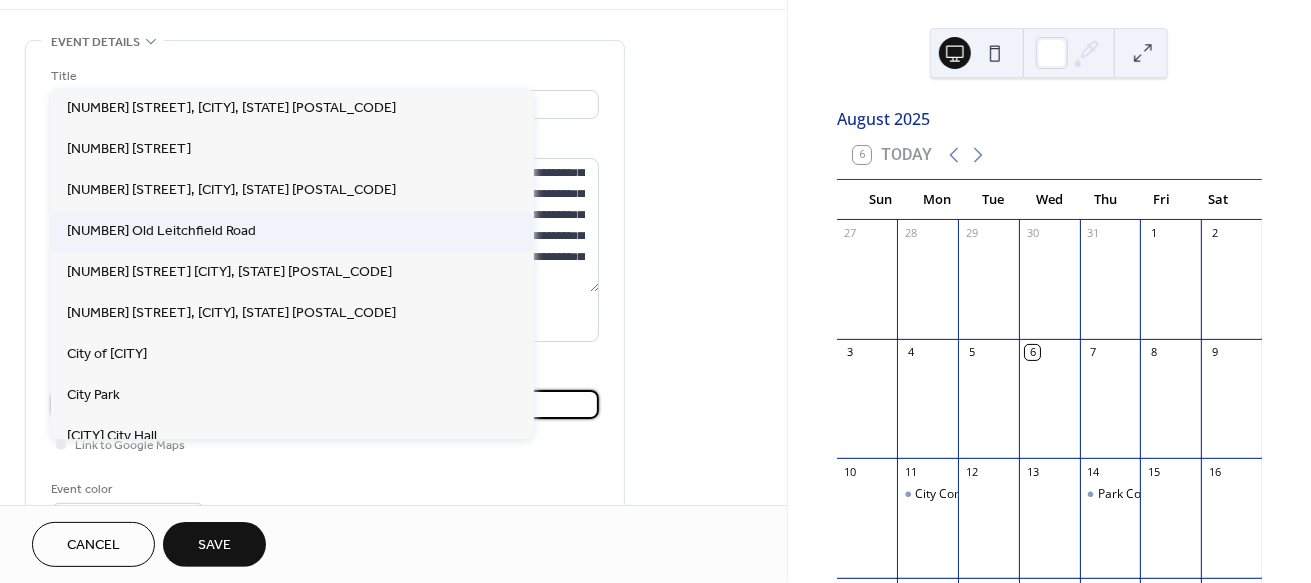 scroll, scrollTop: 197, scrollLeft: 0, axis: vertical 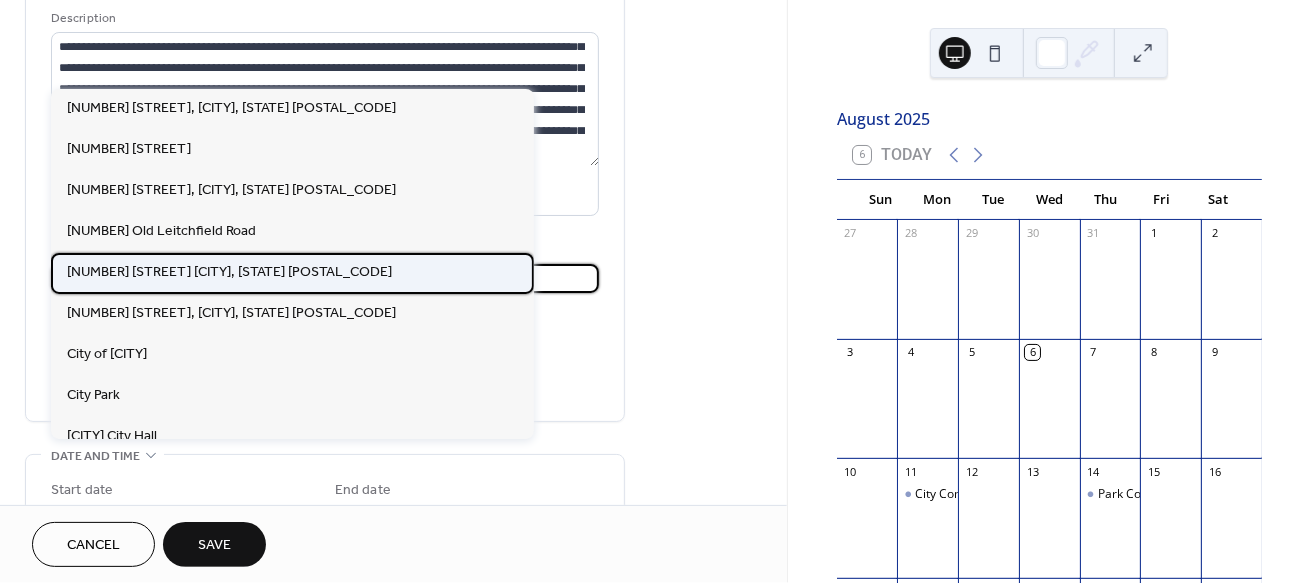 click on "700 Old Leitchfield Road Clarkson, KY 42726" at bounding box center [229, 272] 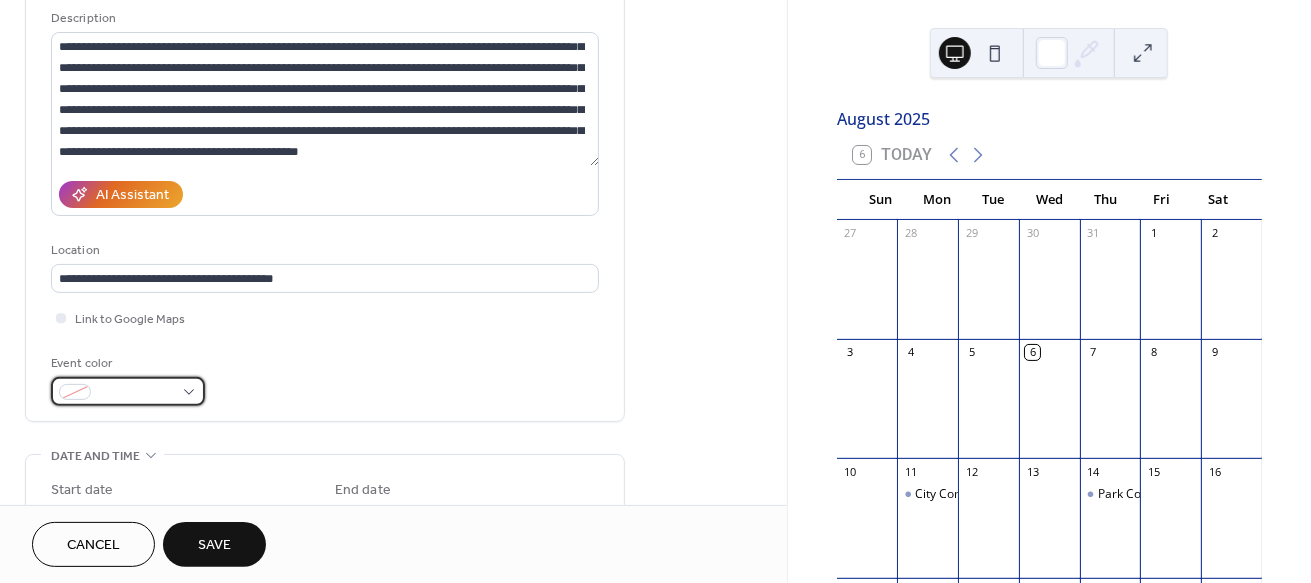 click at bounding box center [75, 392] 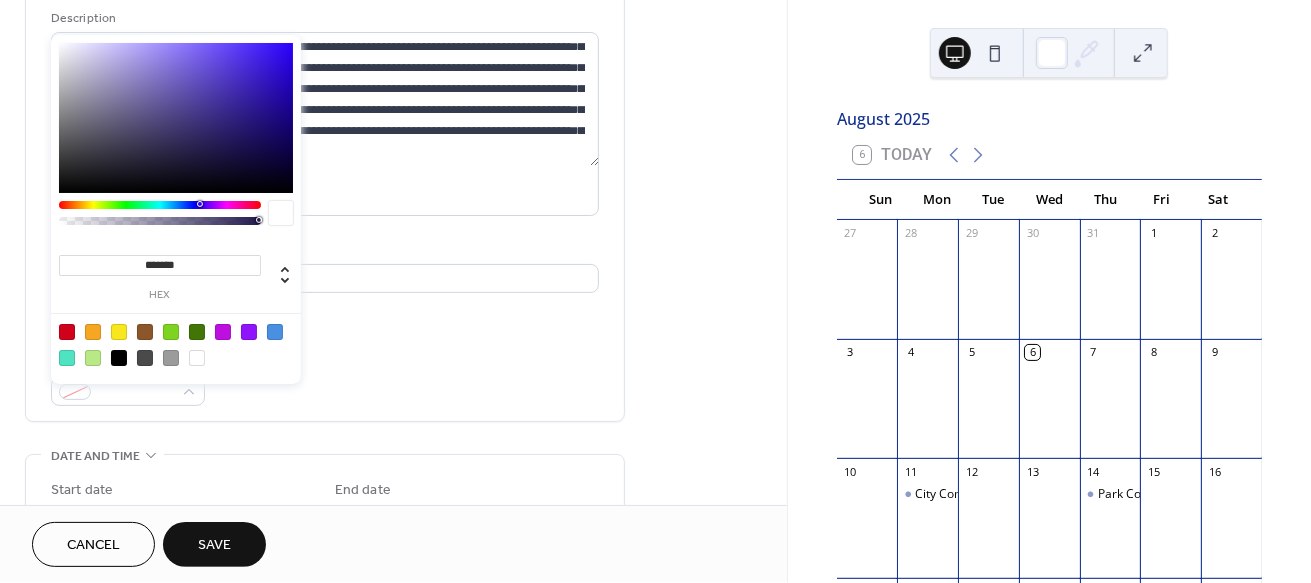 click at bounding box center (249, 332) 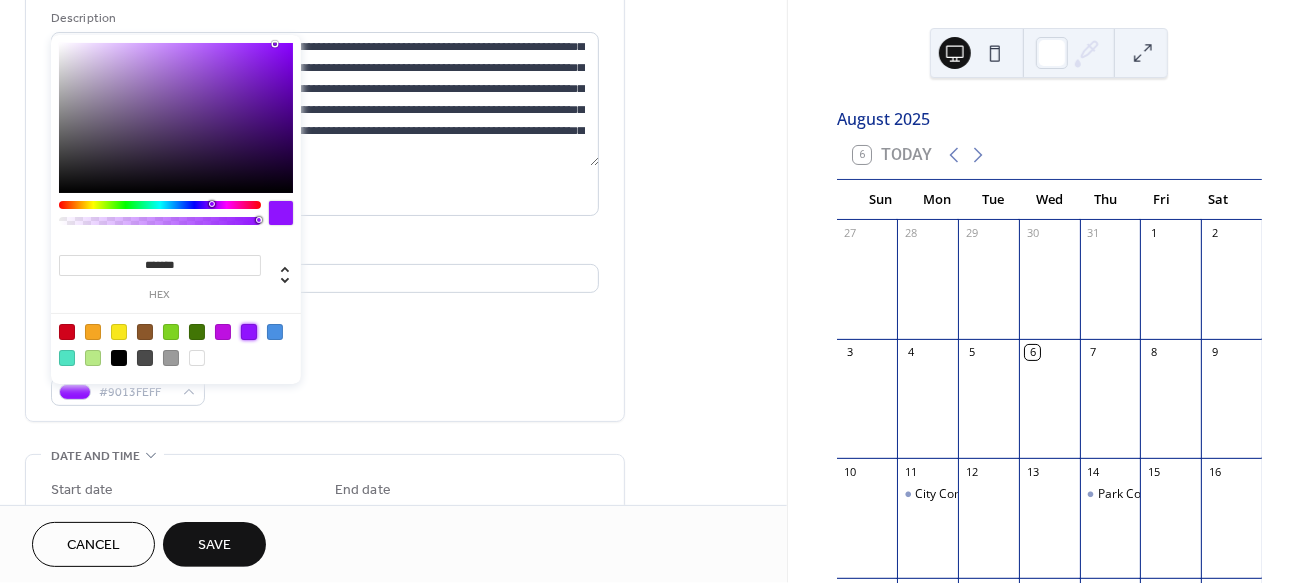 scroll, scrollTop: 460, scrollLeft: 0, axis: vertical 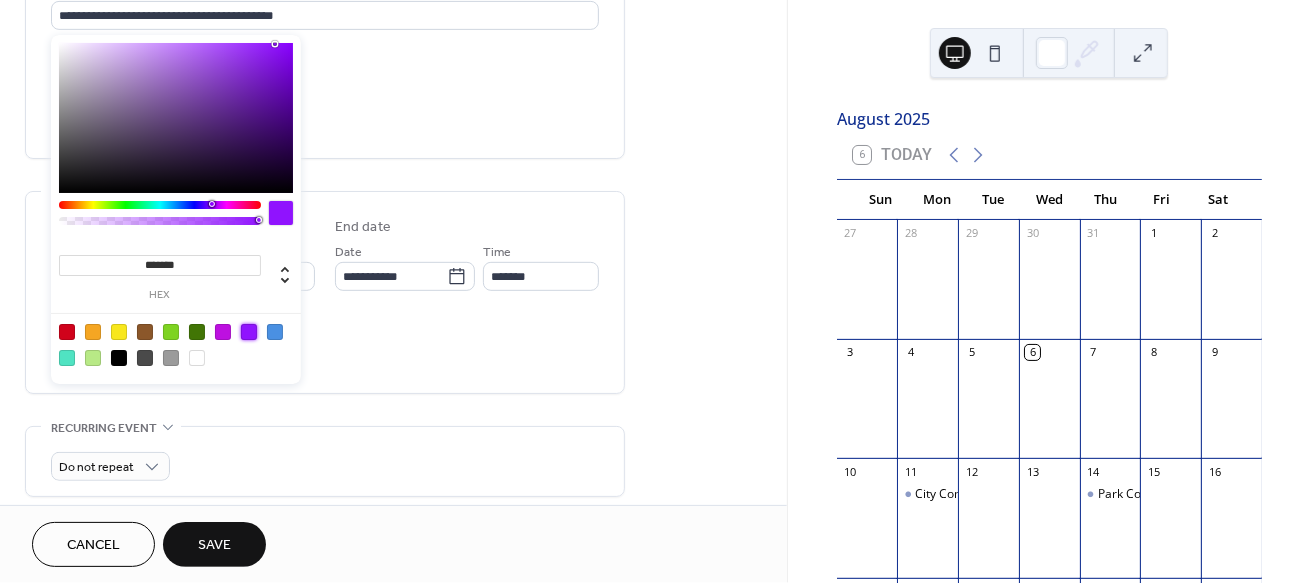 click on "**********" at bounding box center (393, 380) 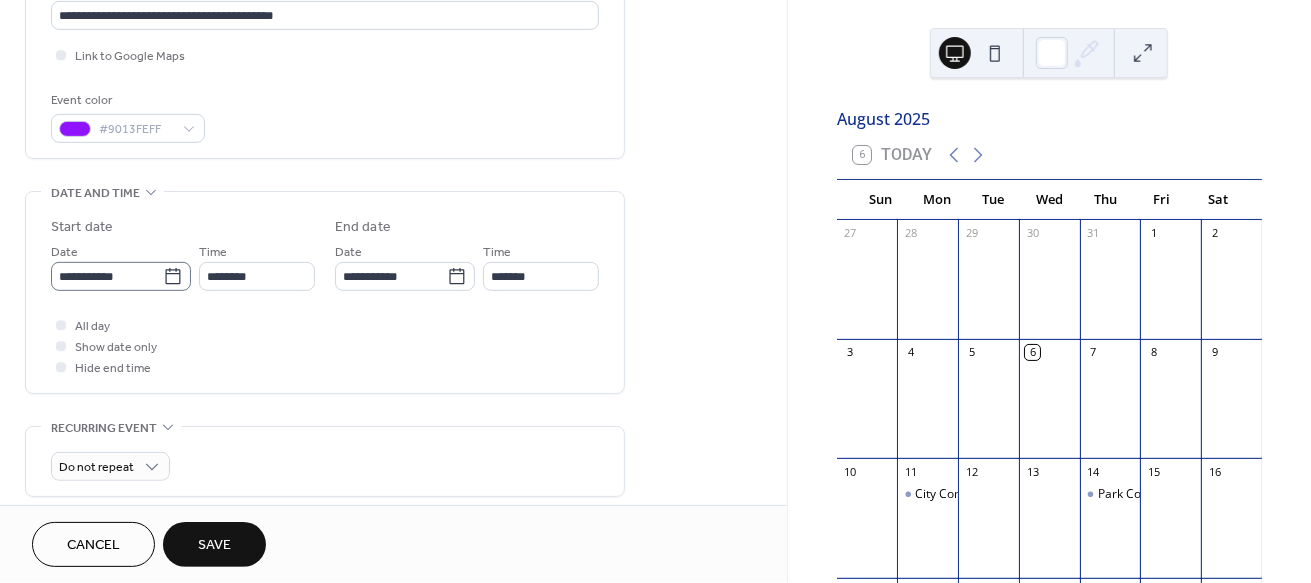 click 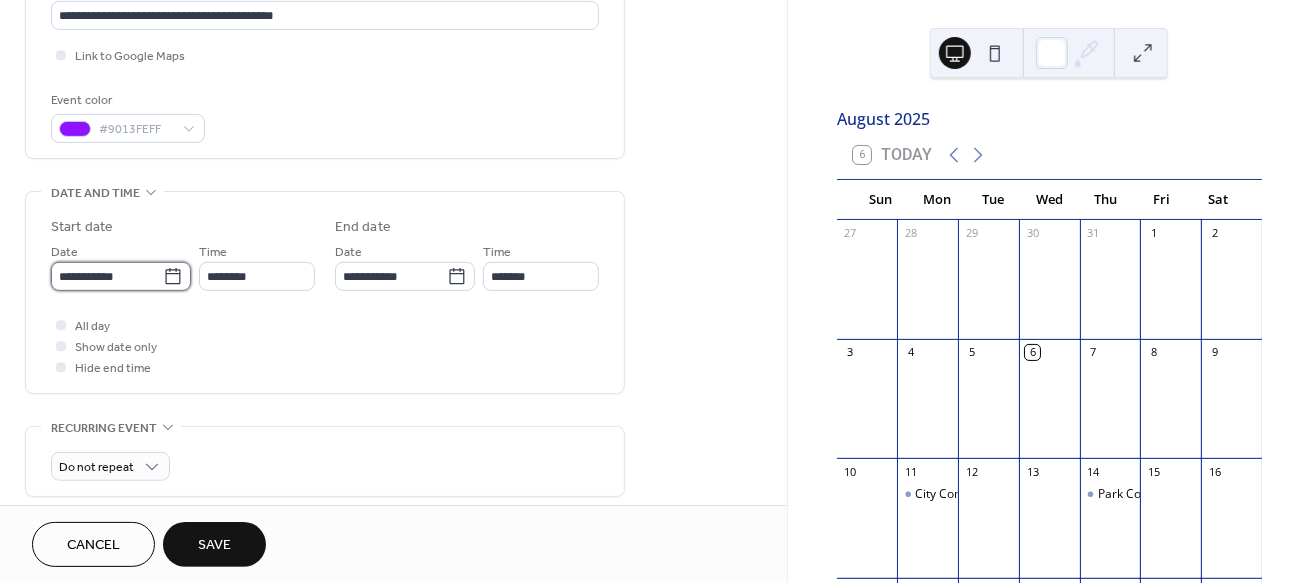 click on "**********" at bounding box center (107, 276) 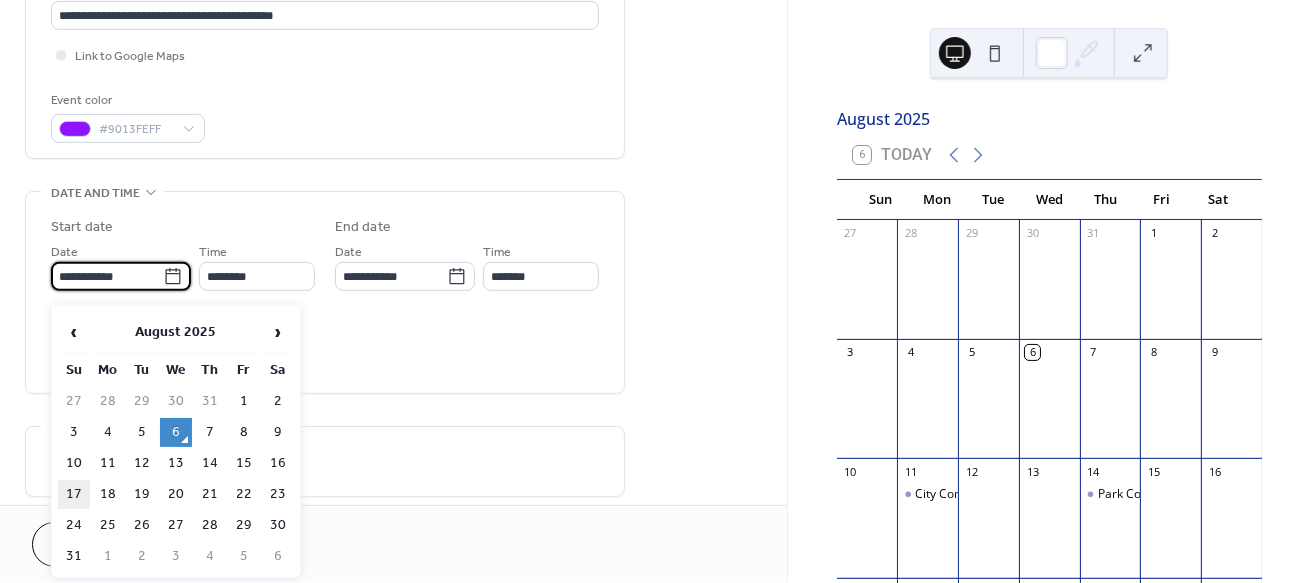 click on "17" at bounding box center (74, 494) 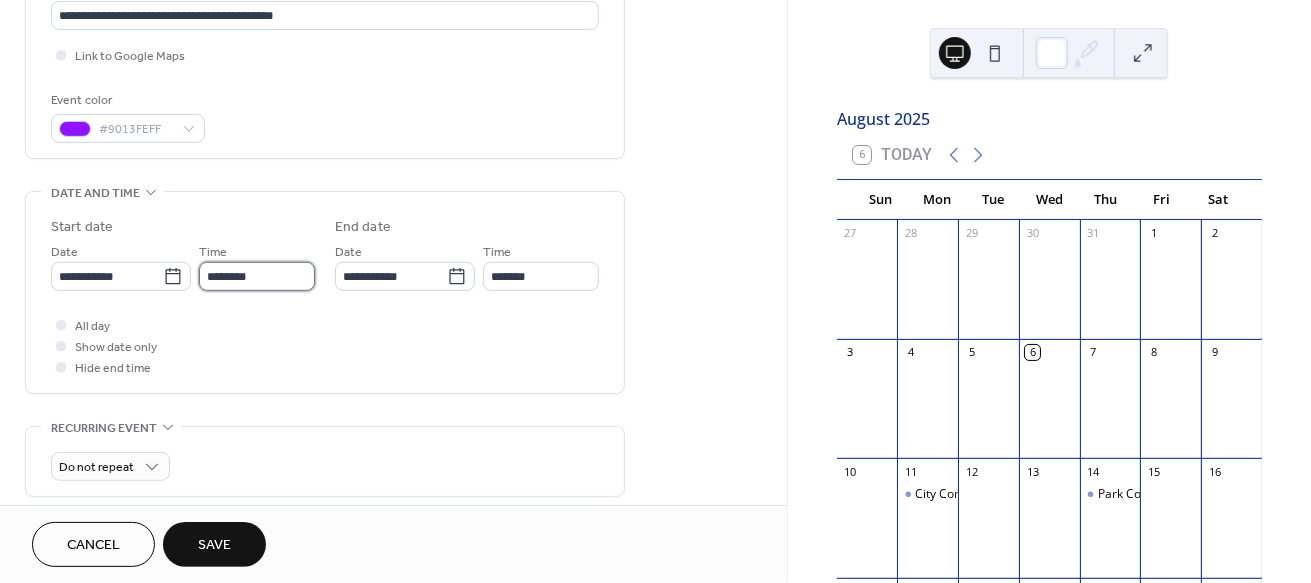 click on "********" at bounding box center (257, 276) 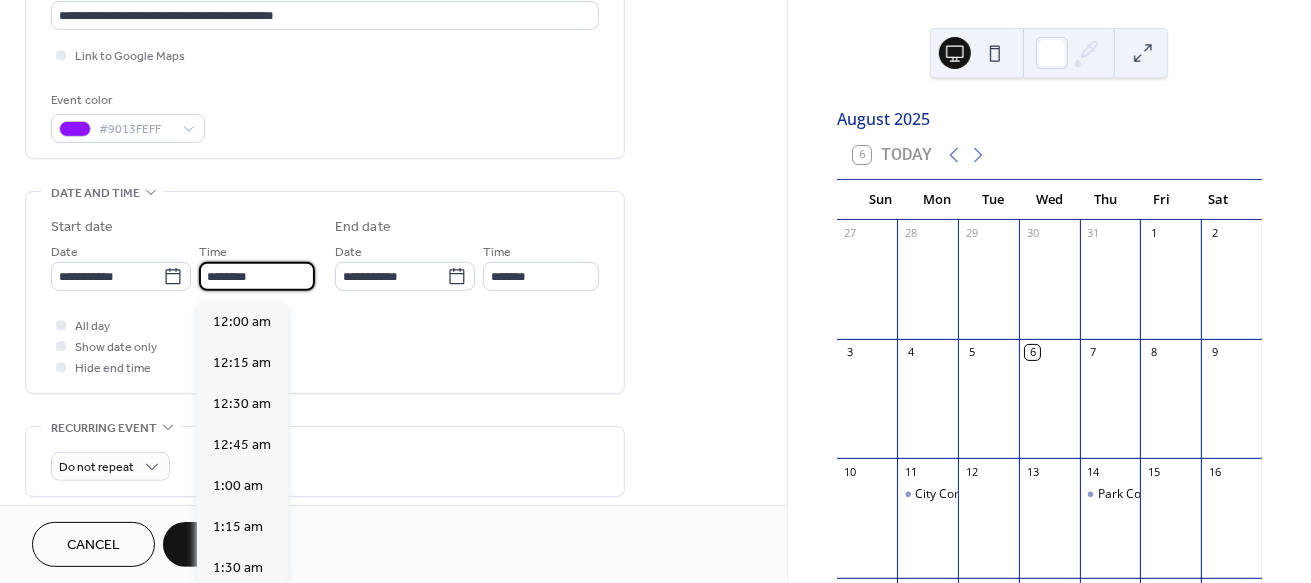 scroll, scrollTop: 1945, scrollLeft: 0, axis: vertical 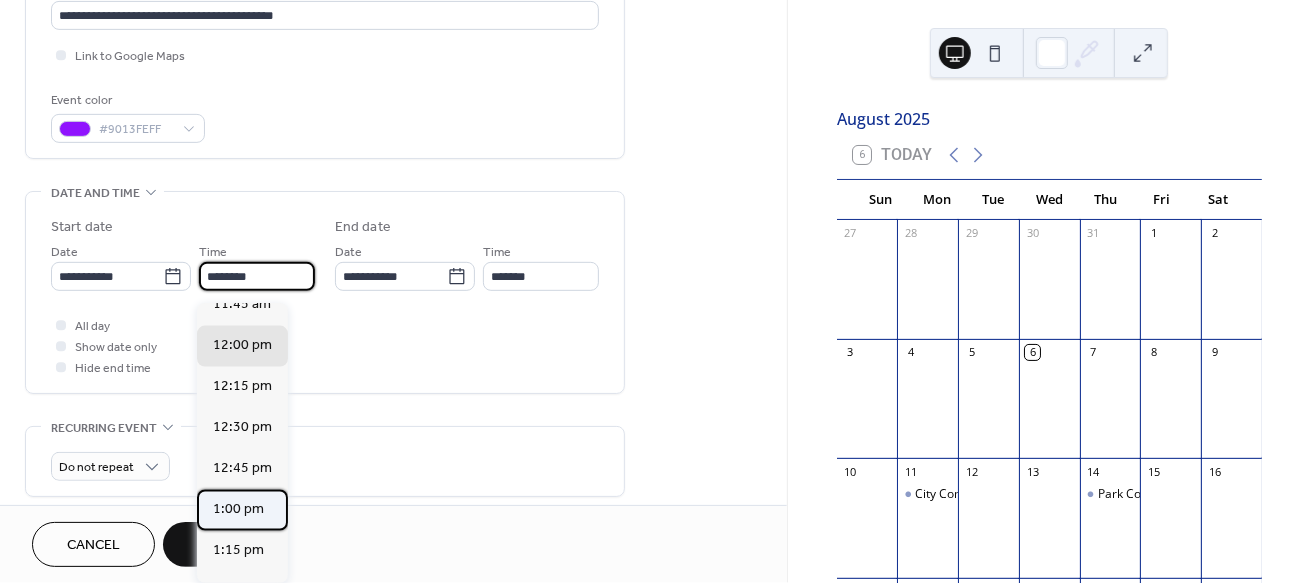 click on "1:00 pm" at bounding box center (238, 510) 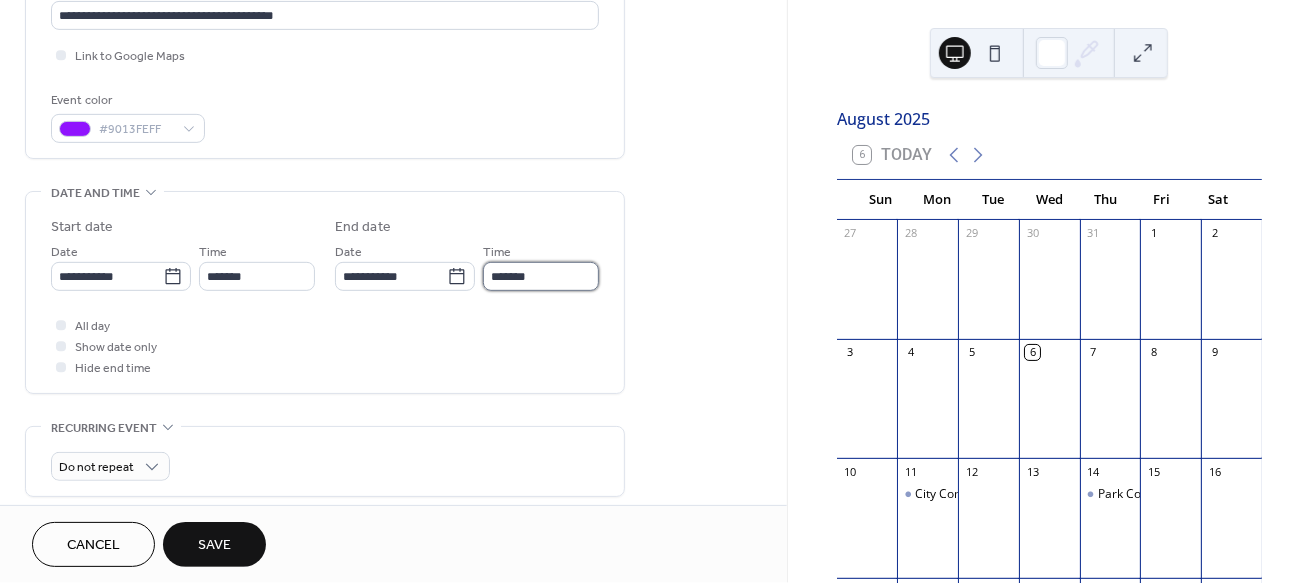 click on "*******" at bounding box center (541, 276) 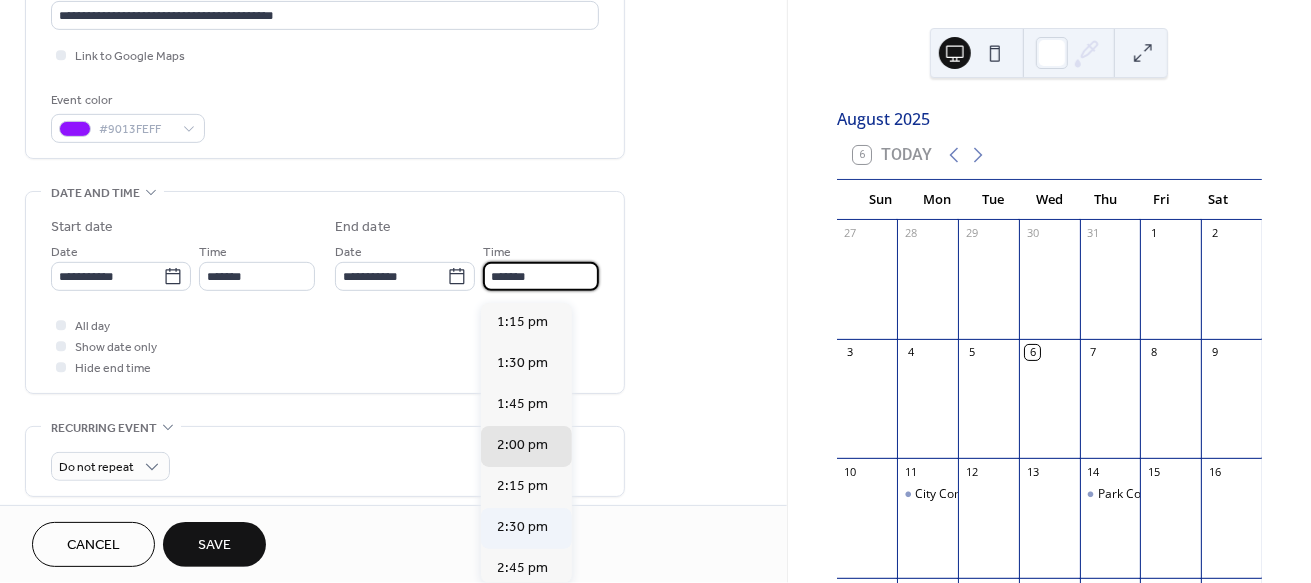 scroll, scrollTop: 188, scrollLeft: 0, axis: vertical 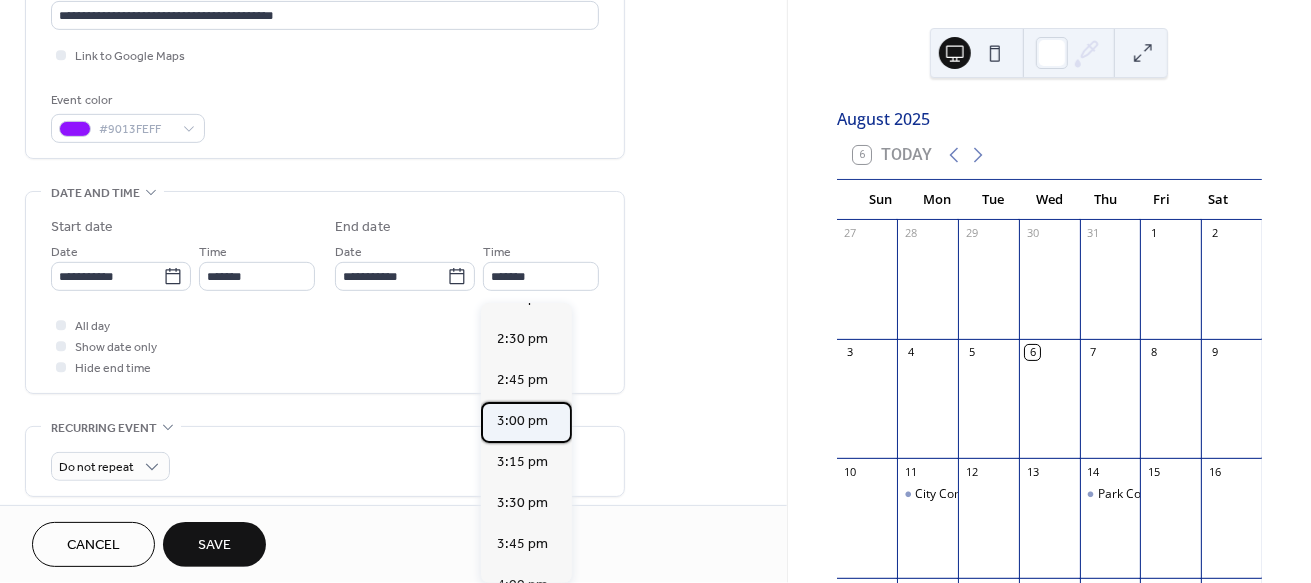 click on "3:00 pm" at bounding box center (526, 422) 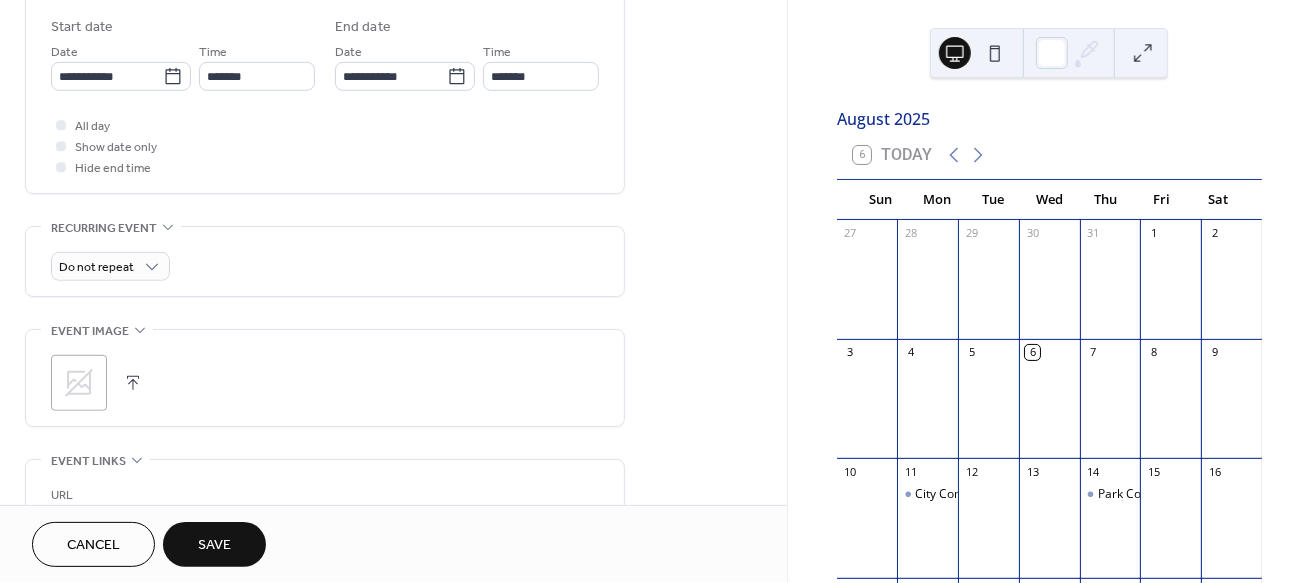 scroll, scrollTop: 789, scrollLeft: 0, axis: vertical 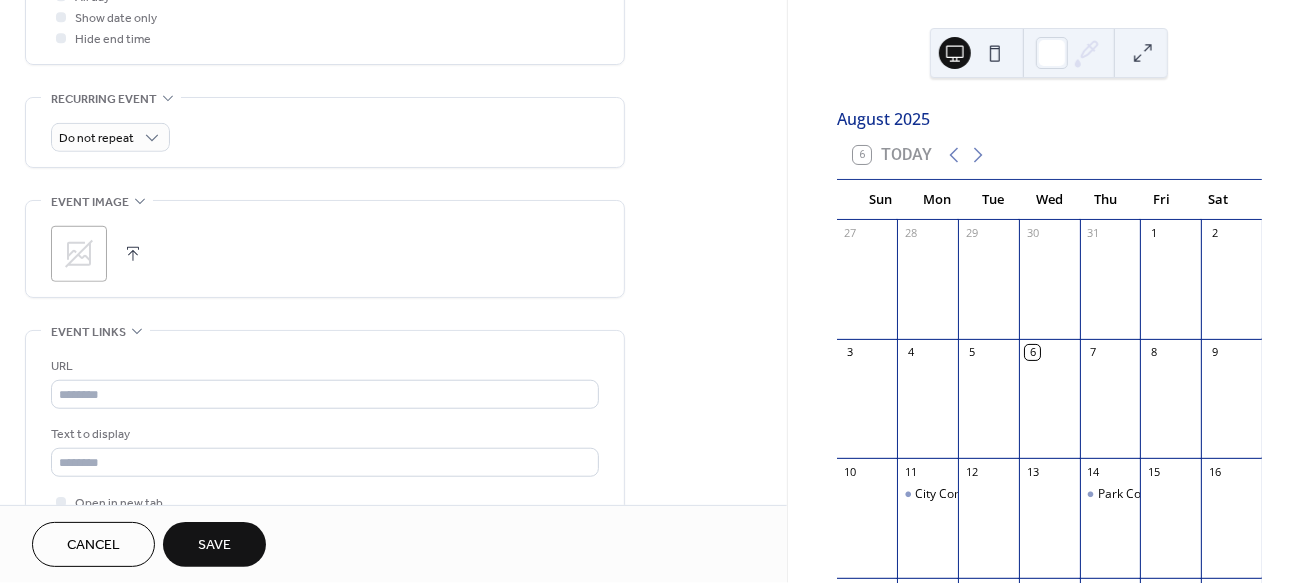 click 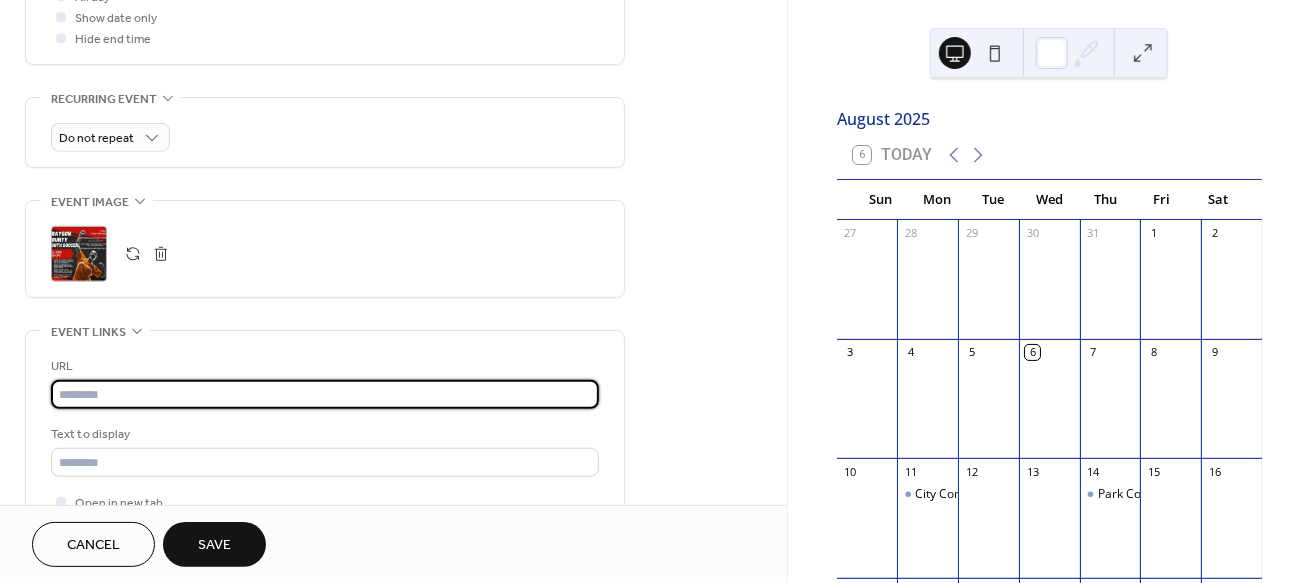 click at bounding box center [325, 394] 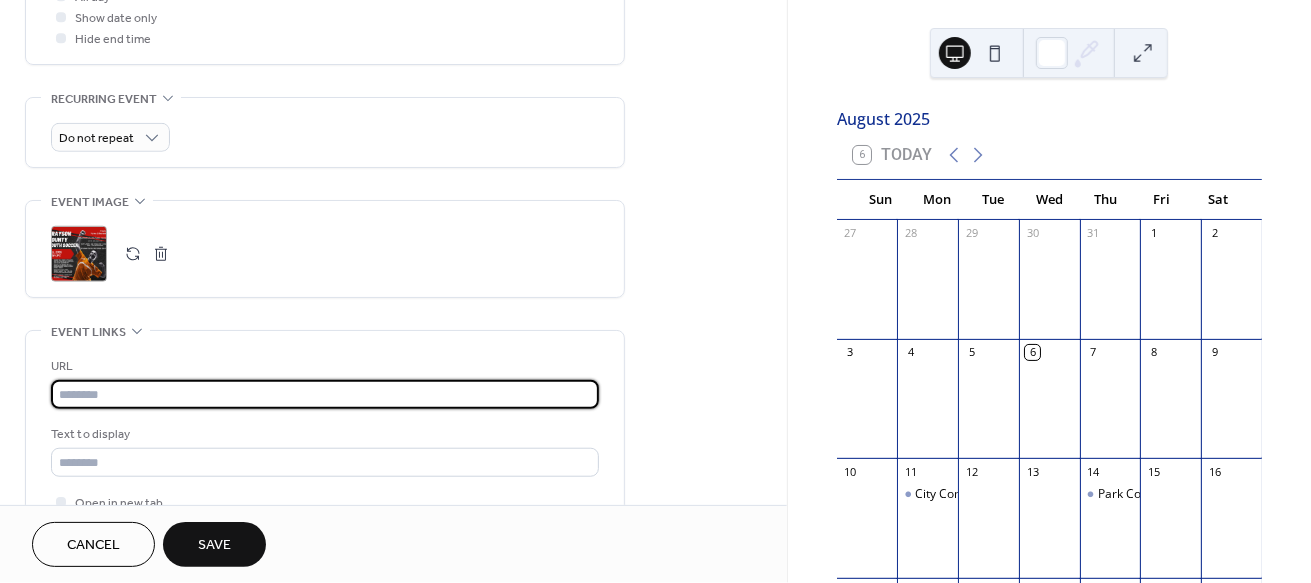 paste on "**********" 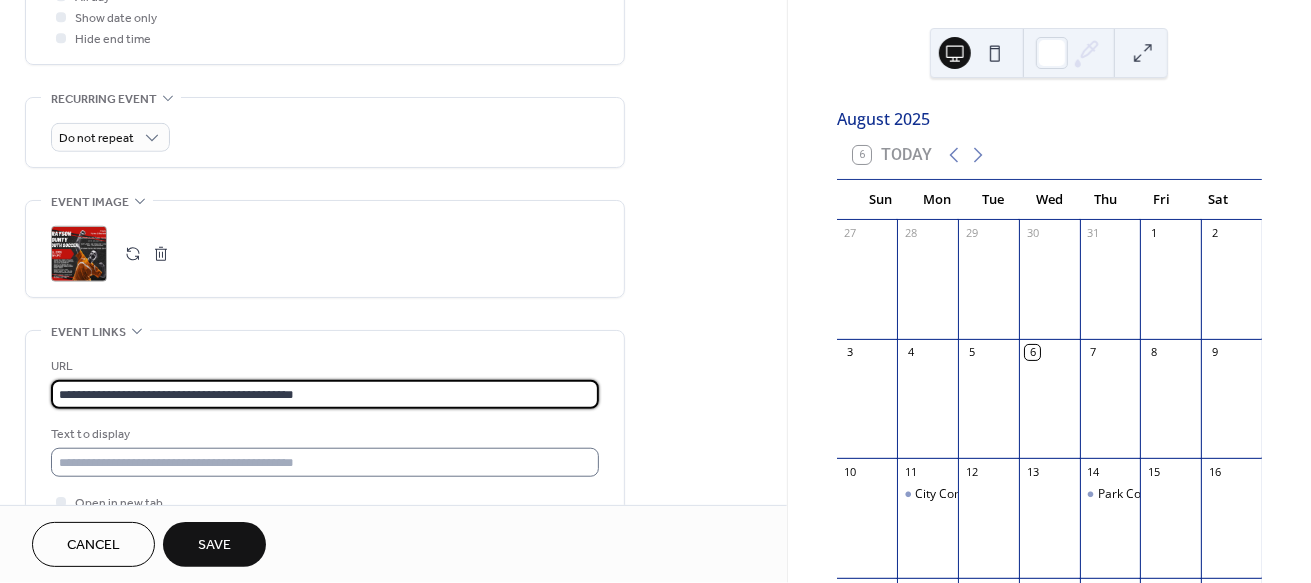 scroll, scrollTop: 987, scrollLeft: 0, axis: vertical 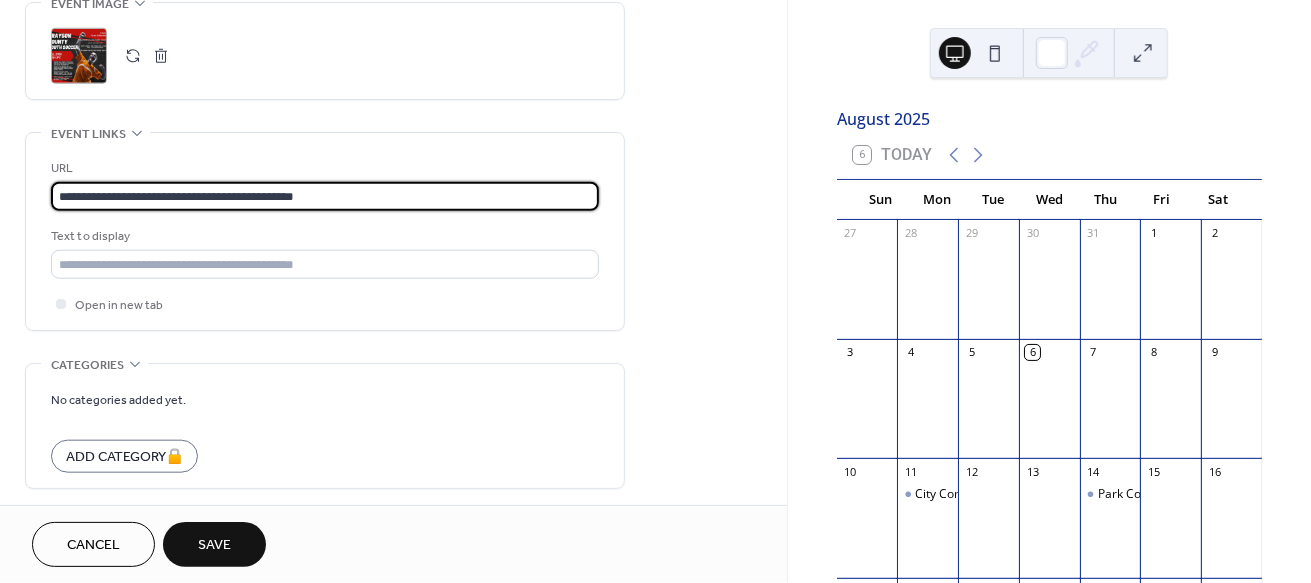 type on "**********" 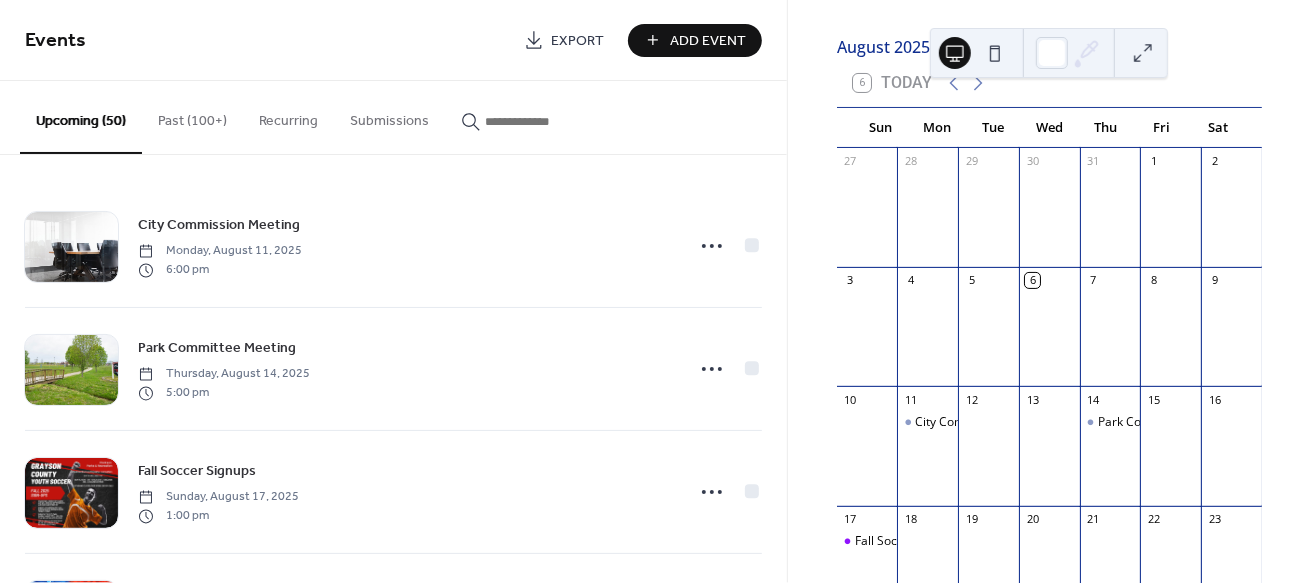 scroll, scrollTop: 94, scrollLeft: 0, axis: vertical 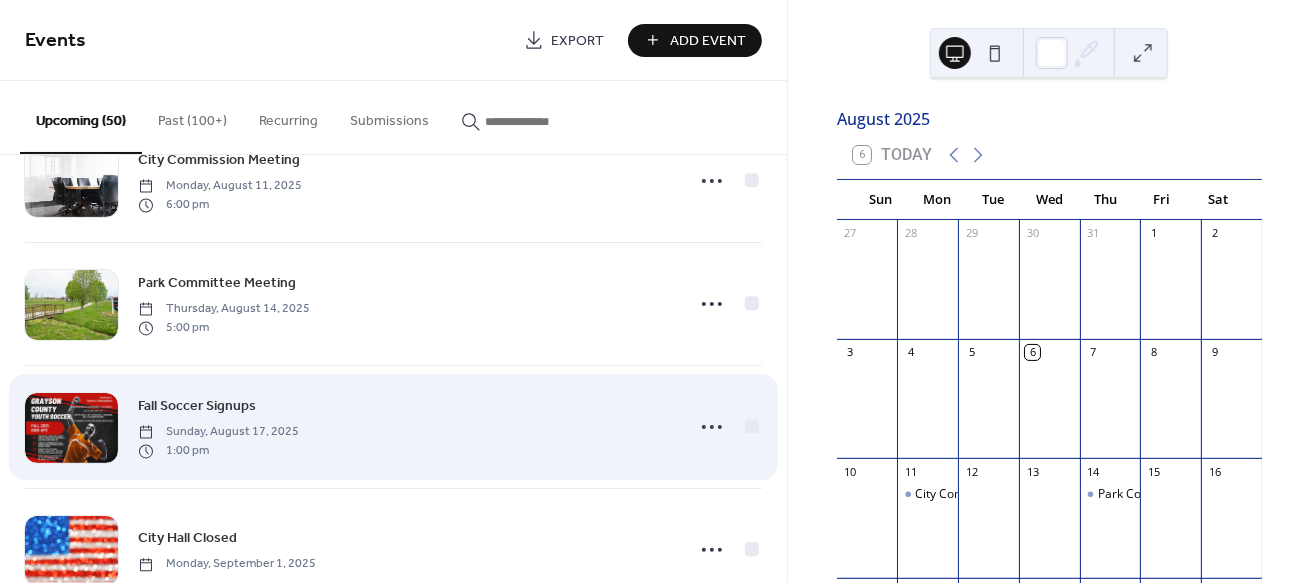click on "Fall Soccer Signups" at bounding box center (197, 407) 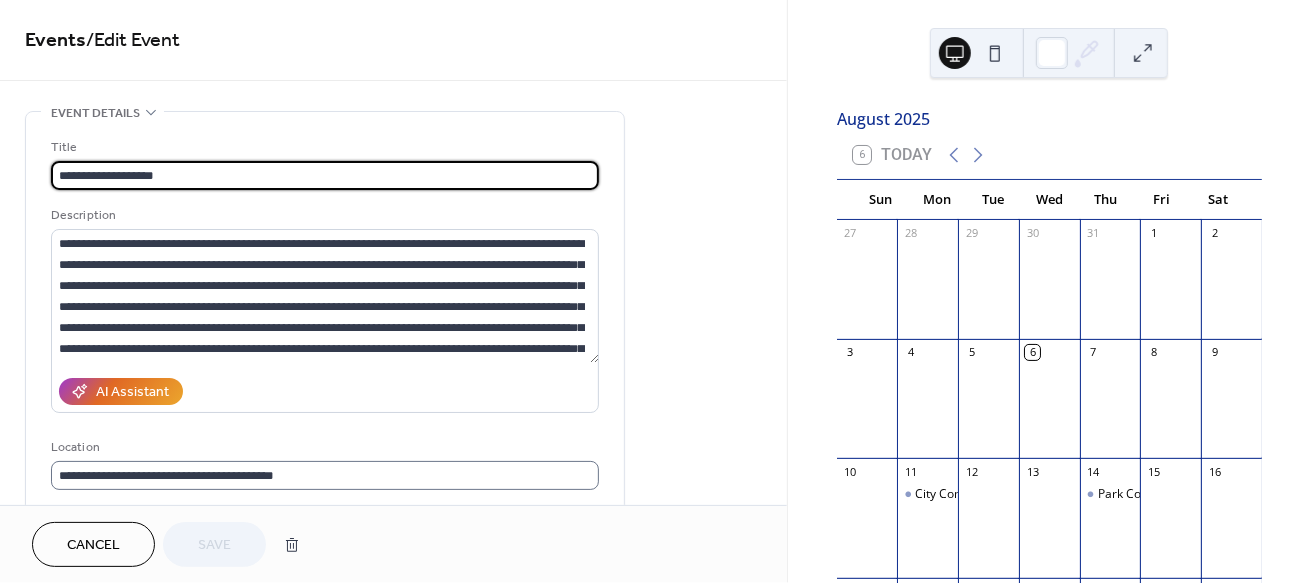 scroll, scrollTop: 197, scrollLeft: 0, axis: vertical 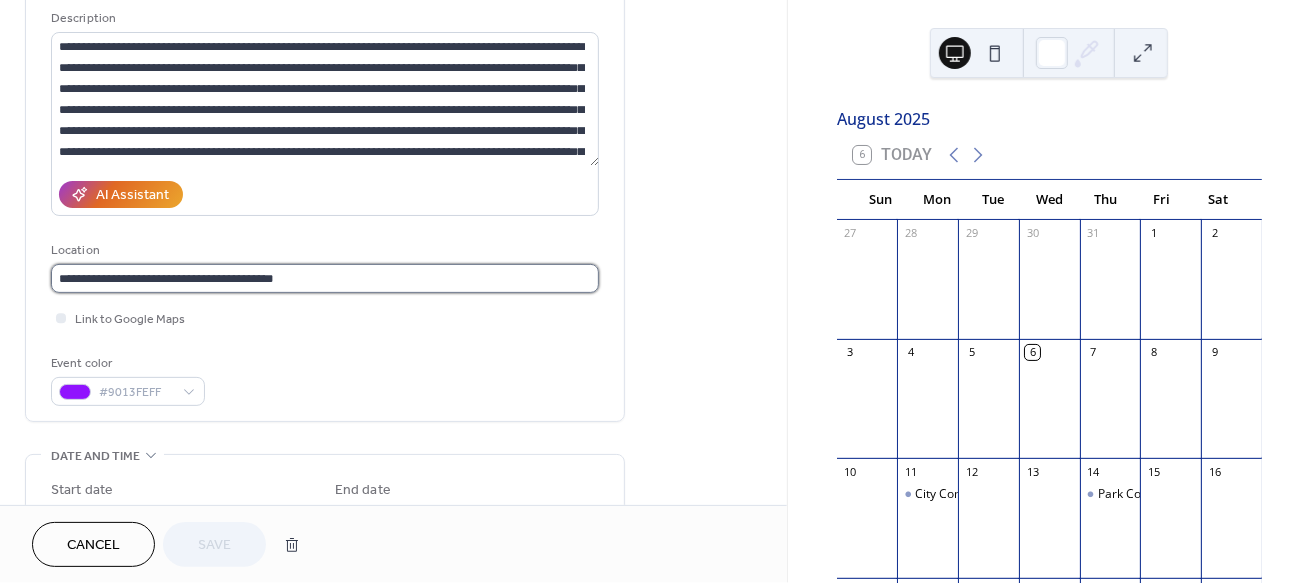 click on "**********" at bounding box center [325, 278] 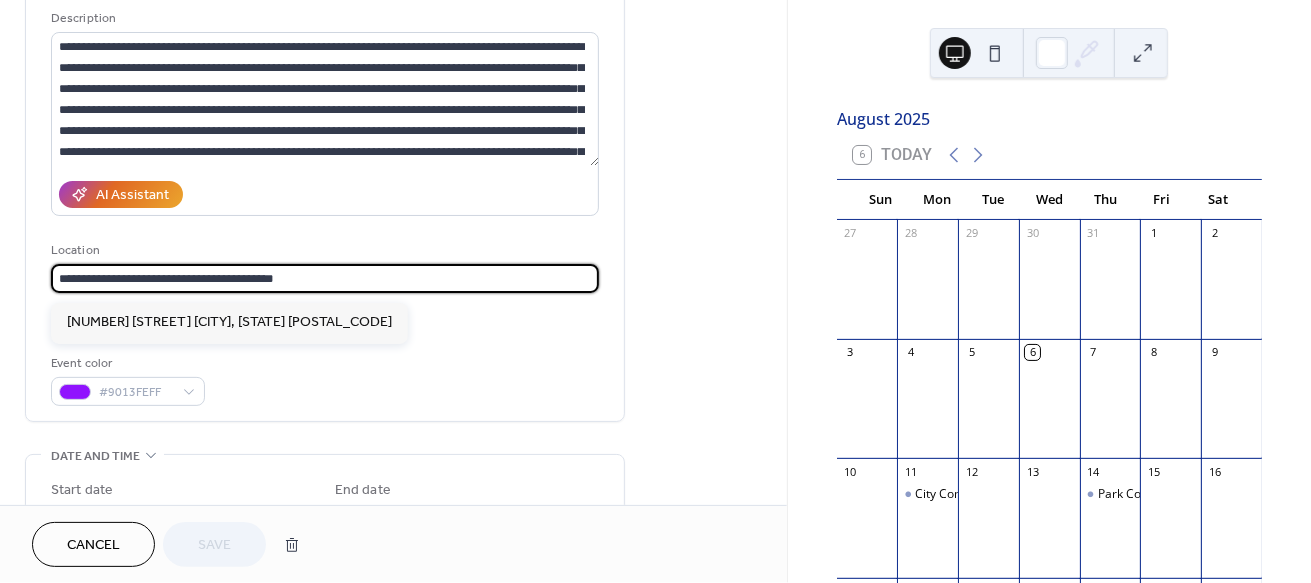 drag, startPoint x: 335, startPoint y: 273, endPoint x: -2, endPoint y: 280, distance: 337.0727 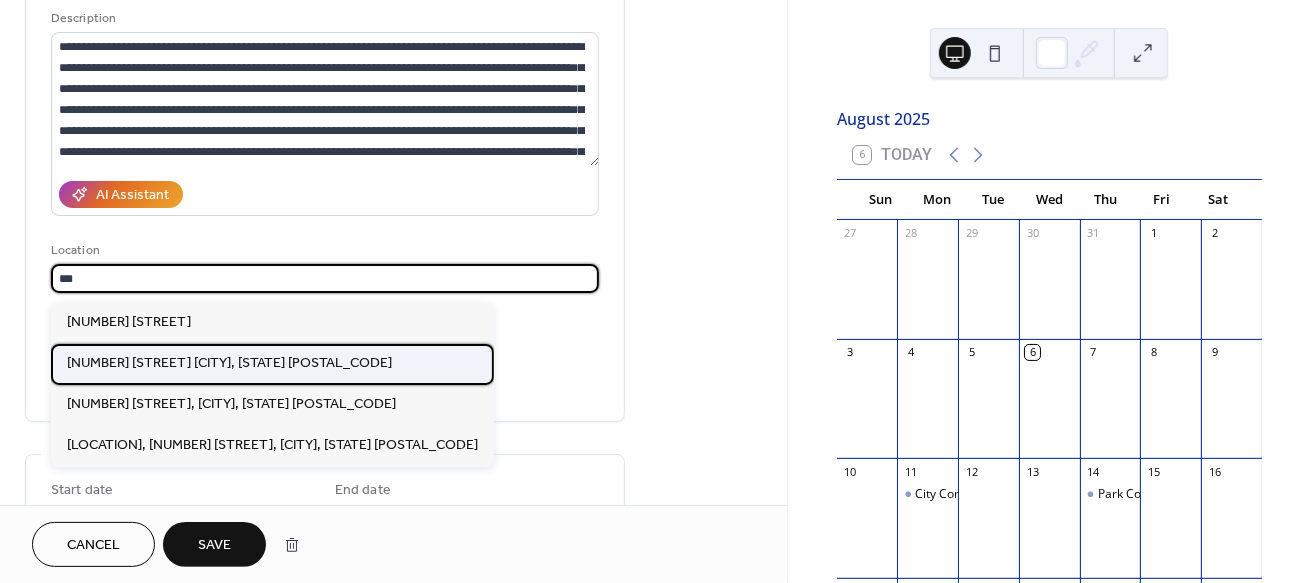 click on "700 Old Leitchfield Road Clarkson, KY 42726" at bounding box center (229, 364) 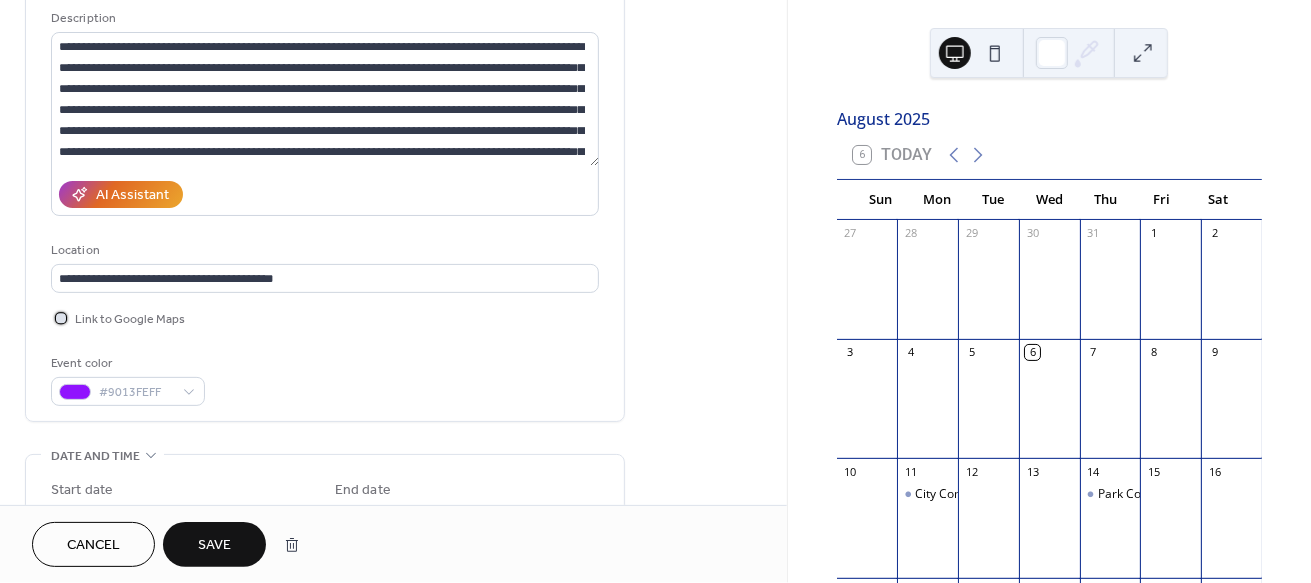 click at bounding box center (61, 318) 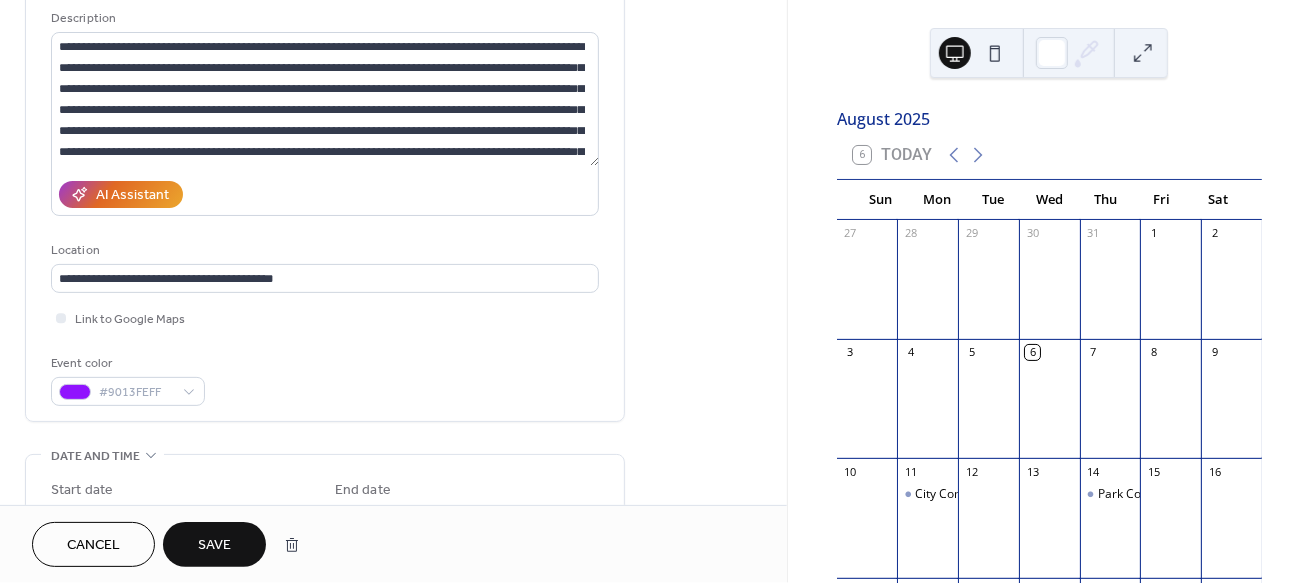 click on "Save" at bounding box center (214, 546) 